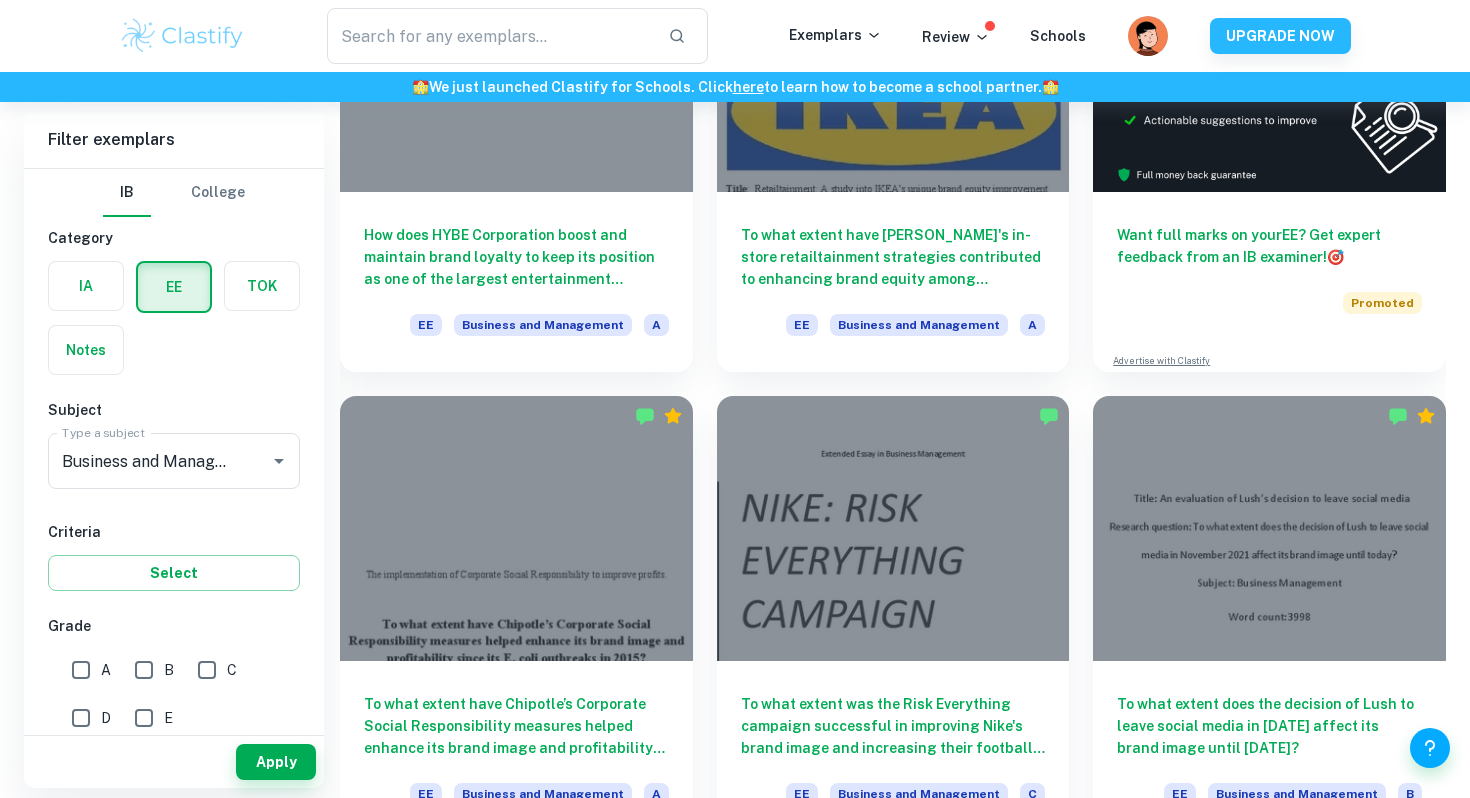 scroll, scrollTop: 337, scrollLeft: 0, axis: vertical 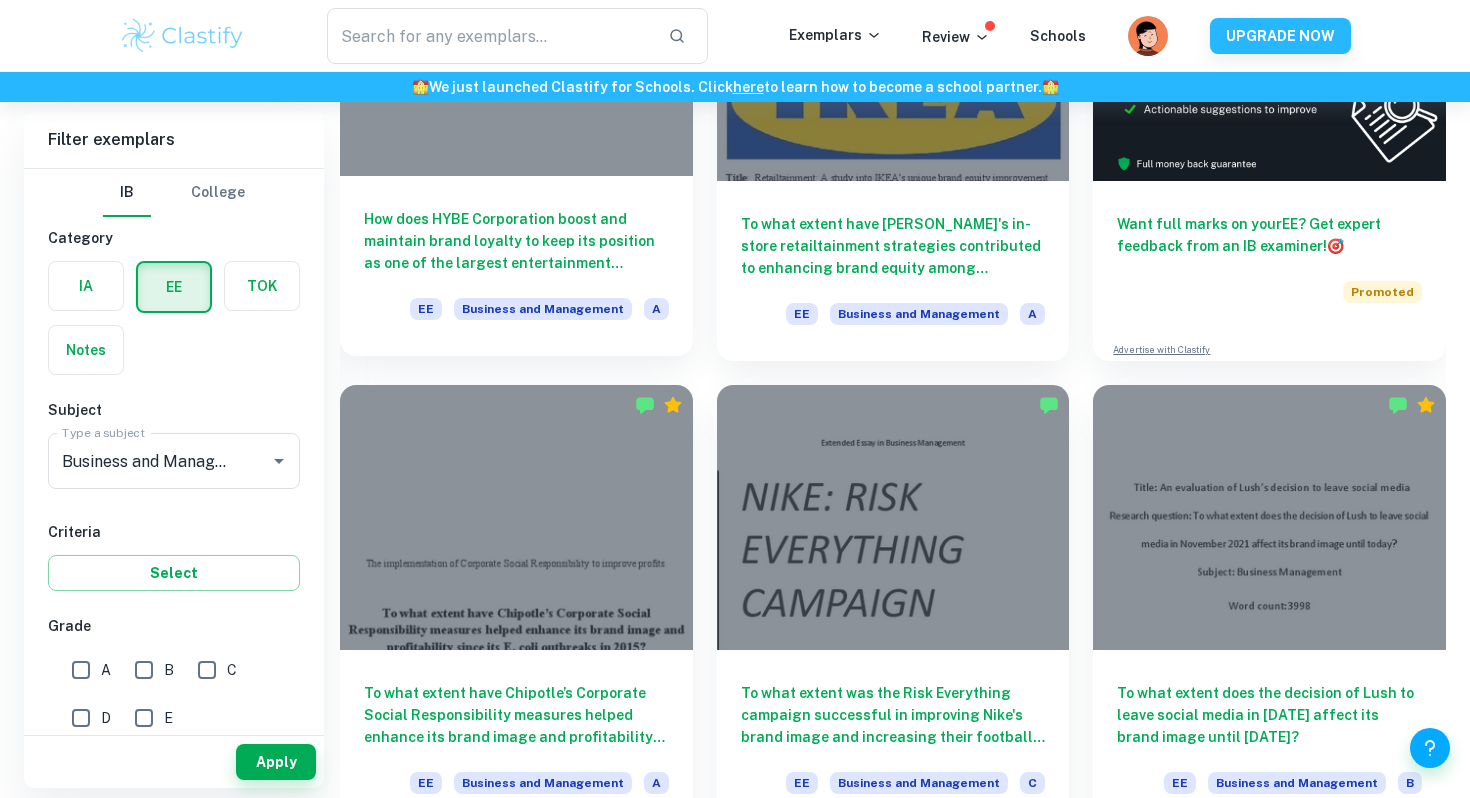 click on "How does HYBE Corporation boost and maintain brand loyalty to keep its position as one of the largest entertainment companies in the South Korean market? EE Business and Management A" at bounding box center (516, 266) 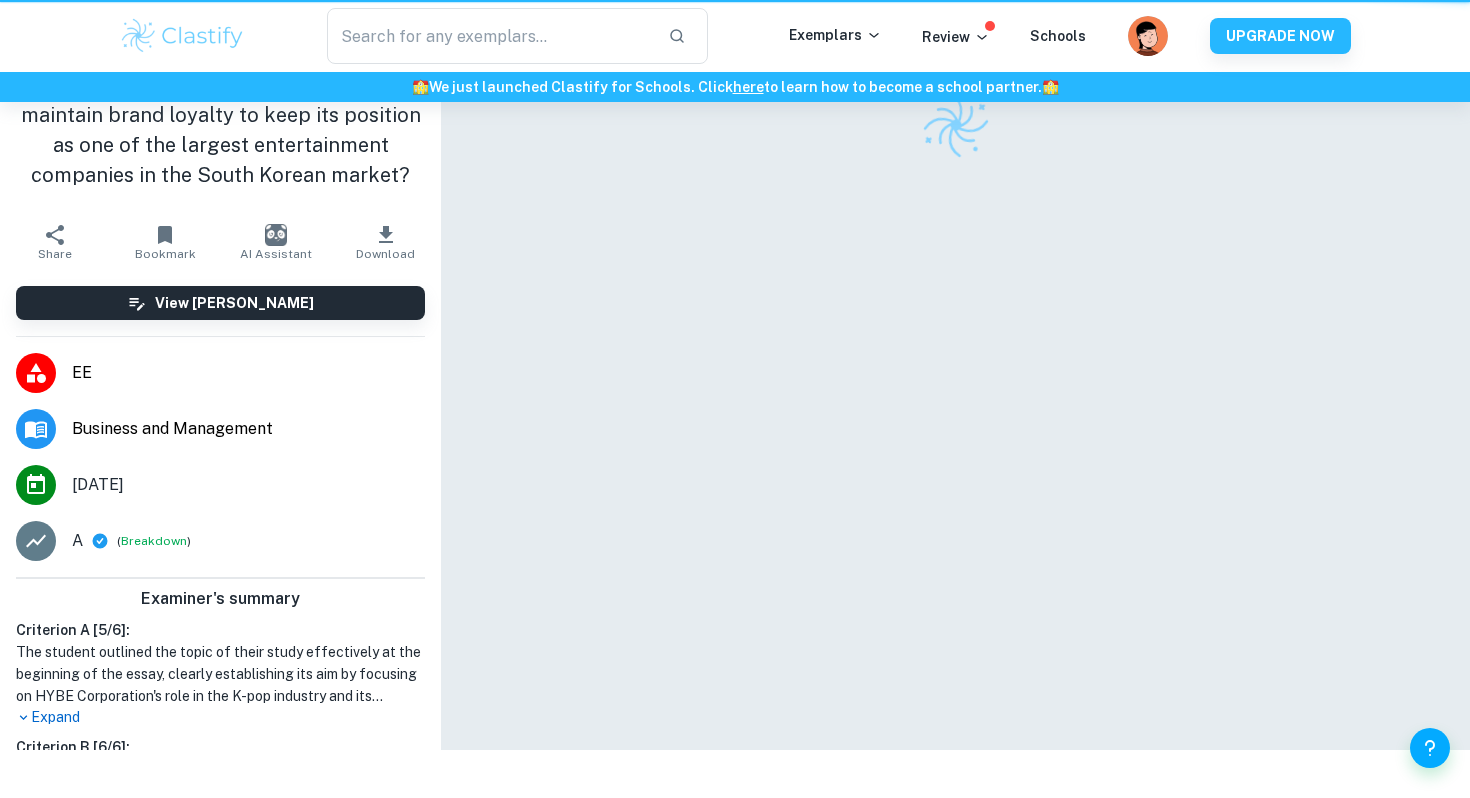scroll, scrollTop: 0, scrollLeft: 0, axis: both 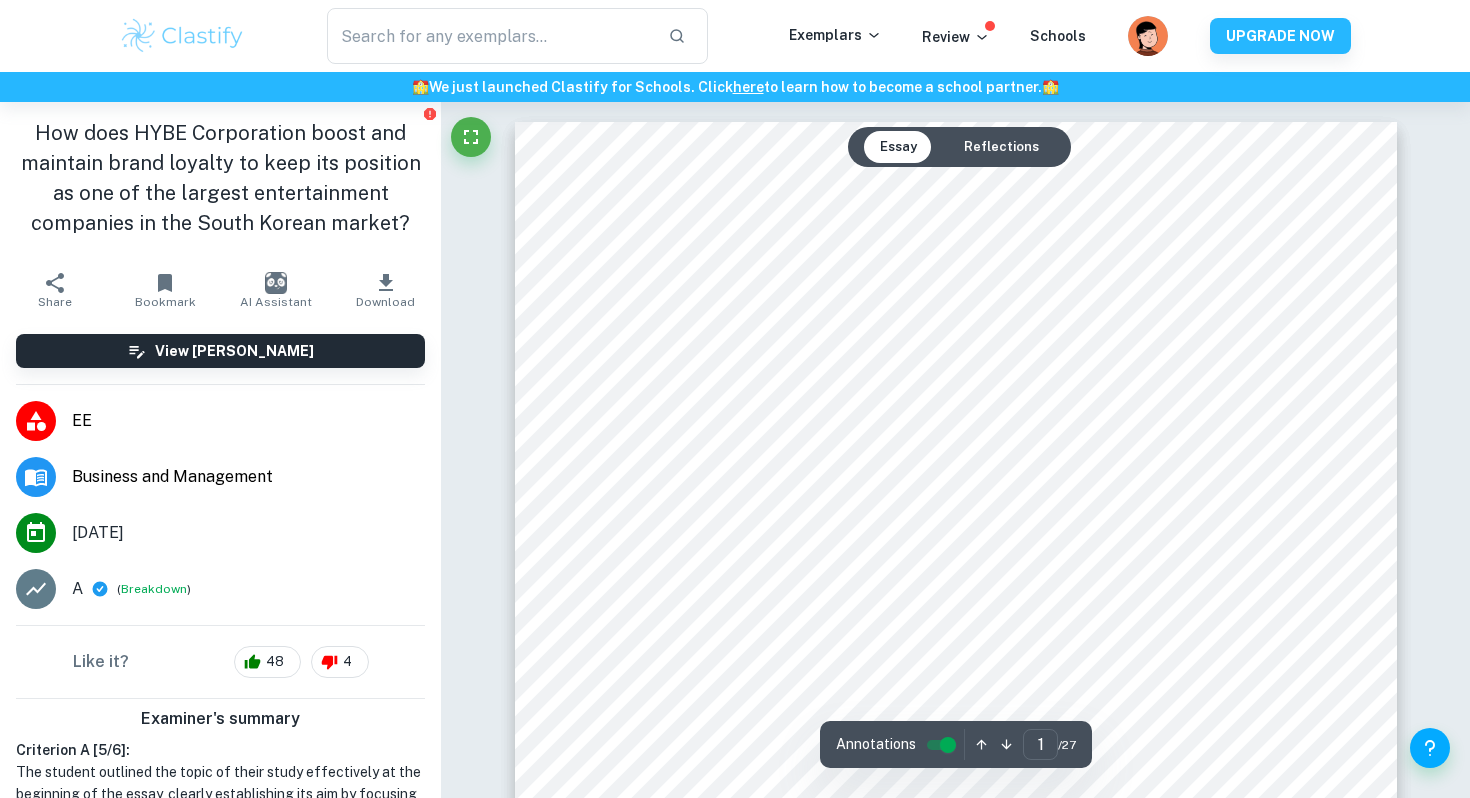 drag, startPoint x: 408, startPoint y: 230, endPoint x: 342, endPoint y: 205, distance: 70.5762 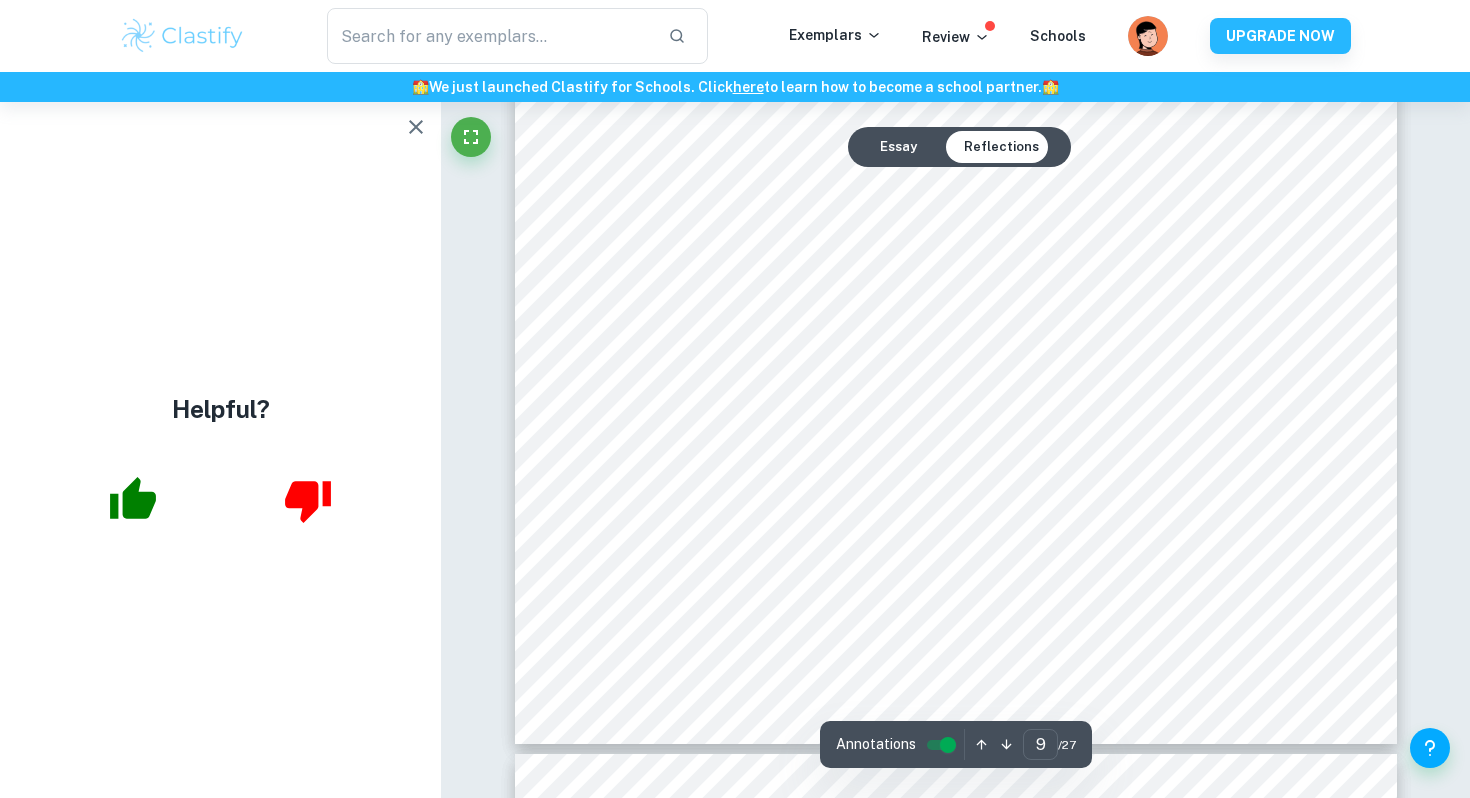 scroll, scrollTop: 11095, scrollLeft: 0, axis: vertical 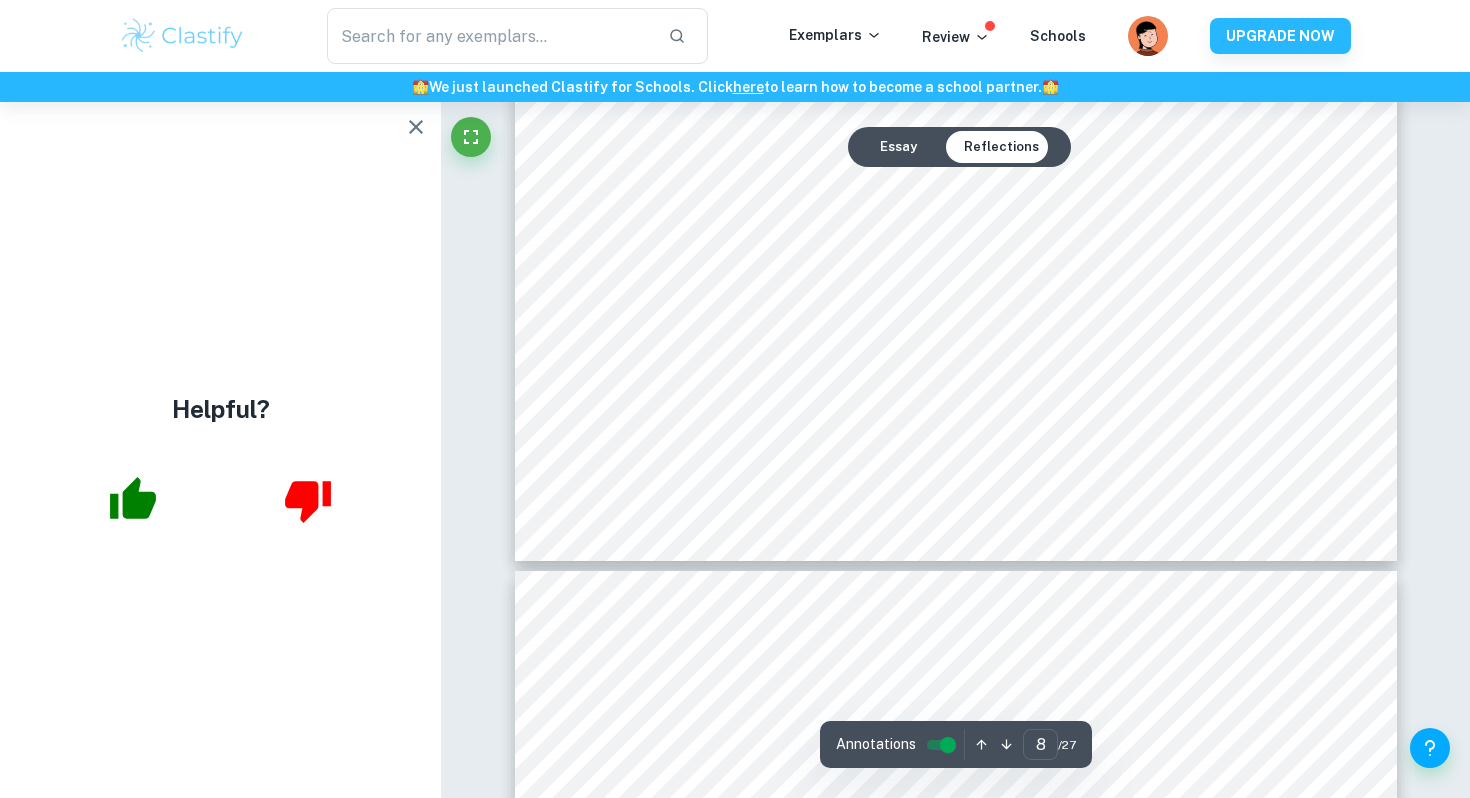 type on "7" 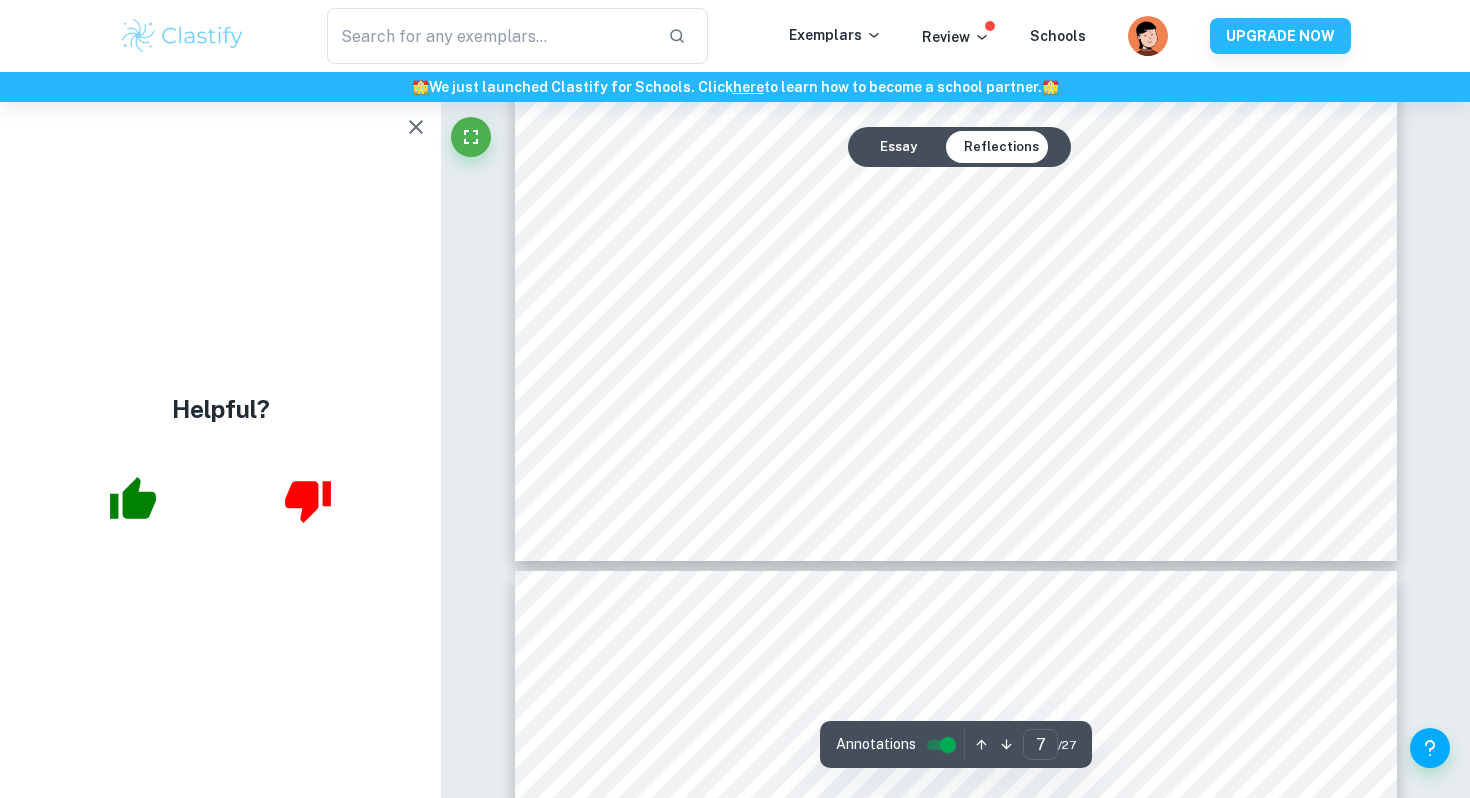 scroll, scrollTop: 8298, scrollLeft: 0, axis: vertical 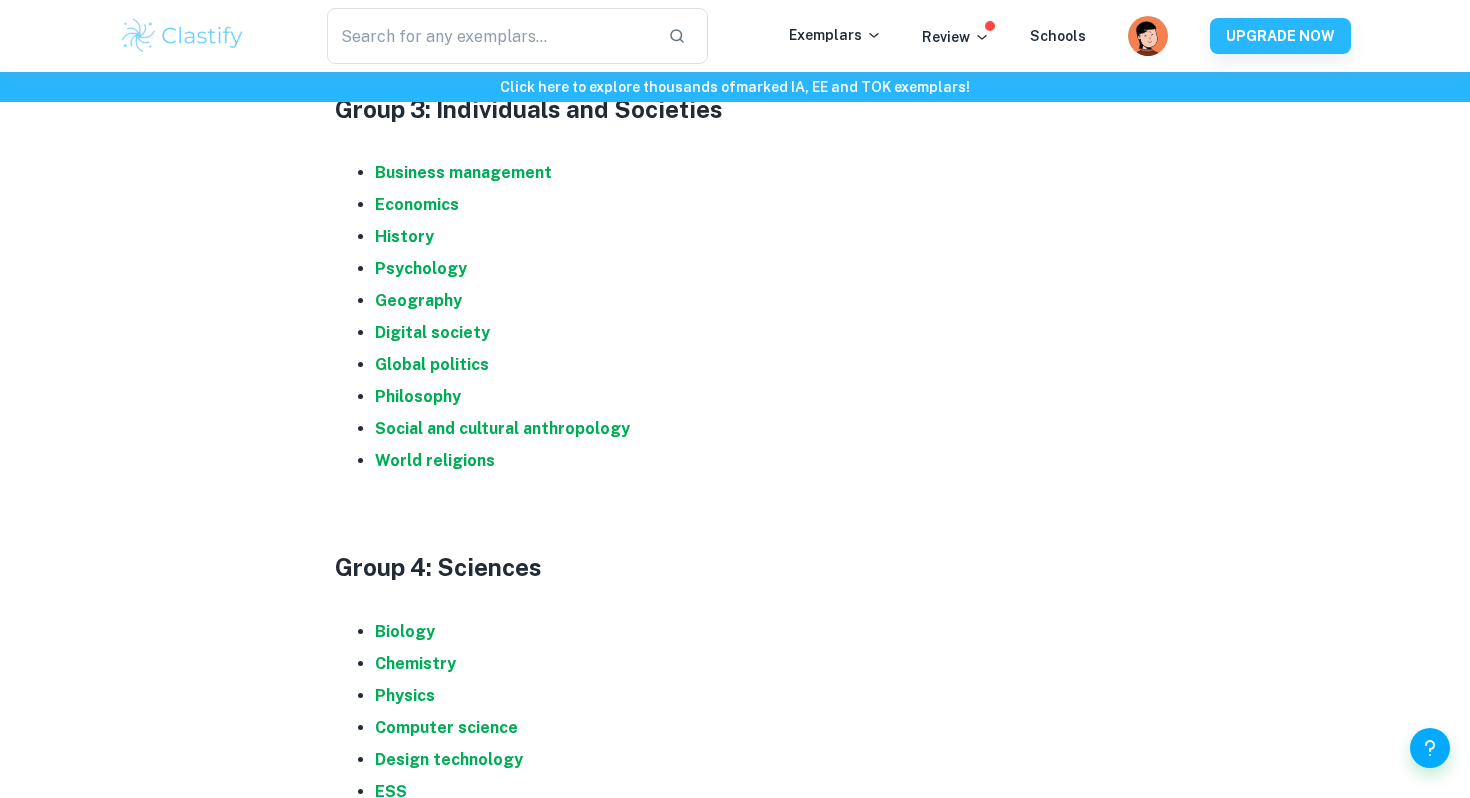 click on "Business management" at bounding box center (755, 173) 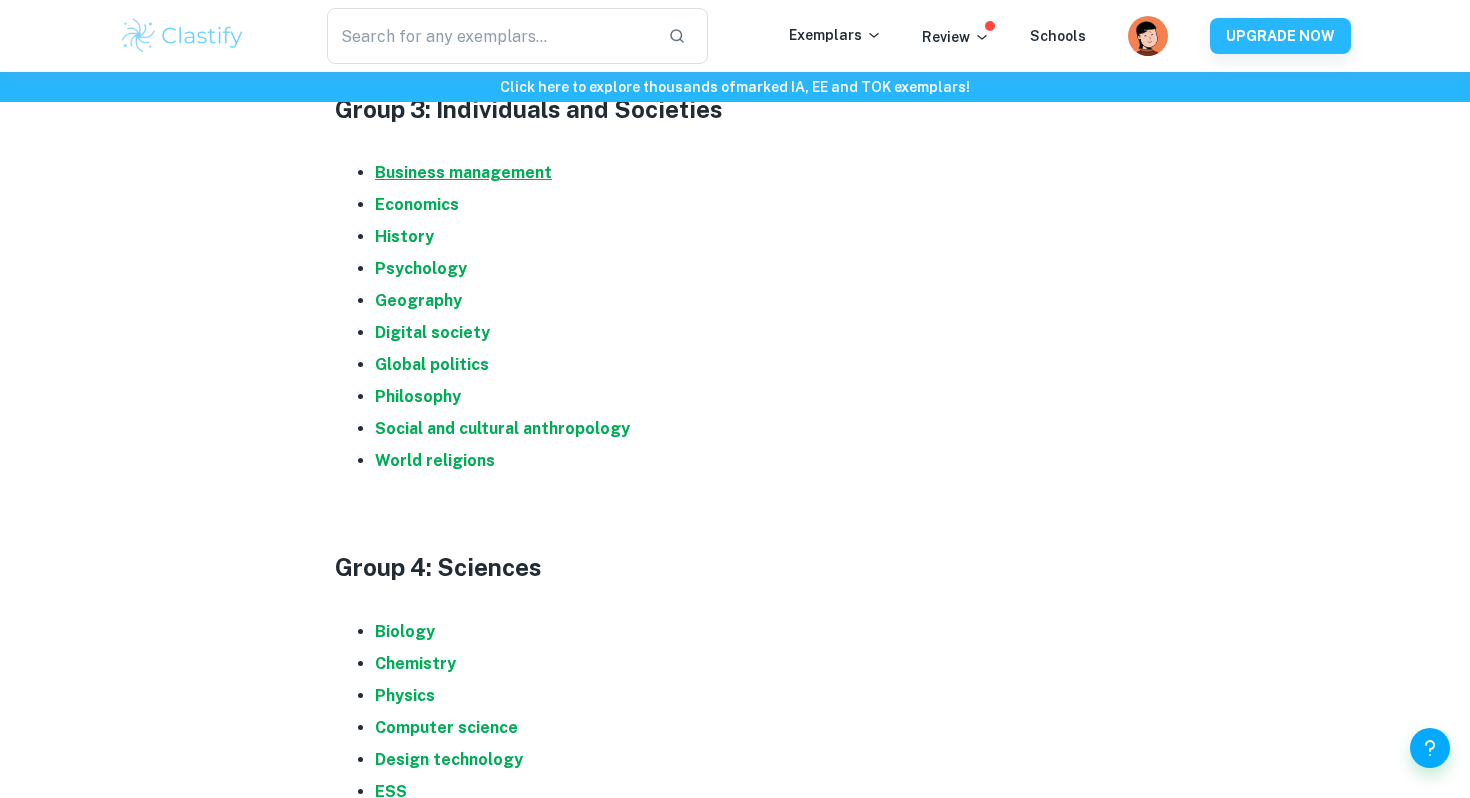 click on "Business management" at bounding box center (463, 172) 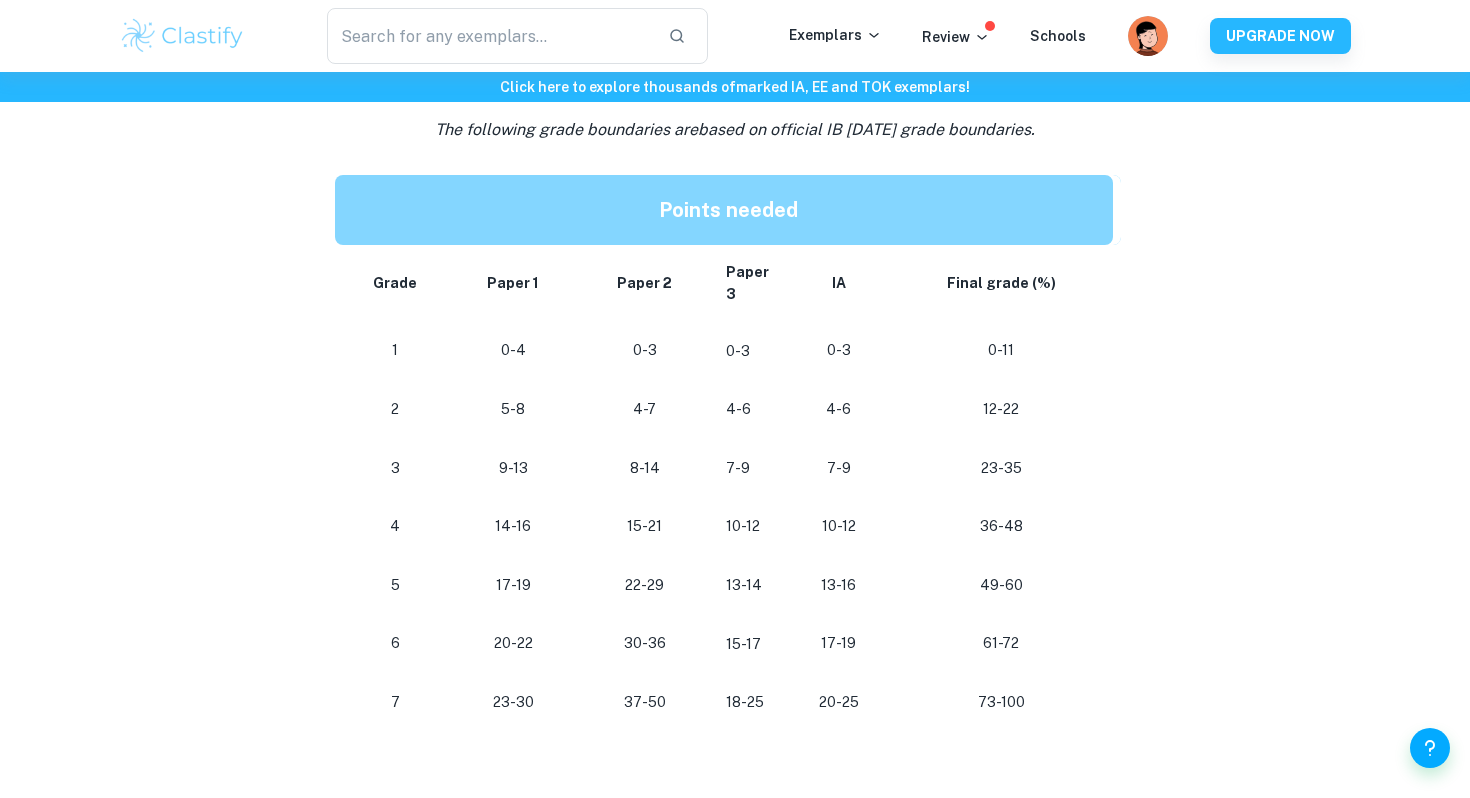 scroll, scrollTop: 963, scrollLeft: 0, axis: vertical 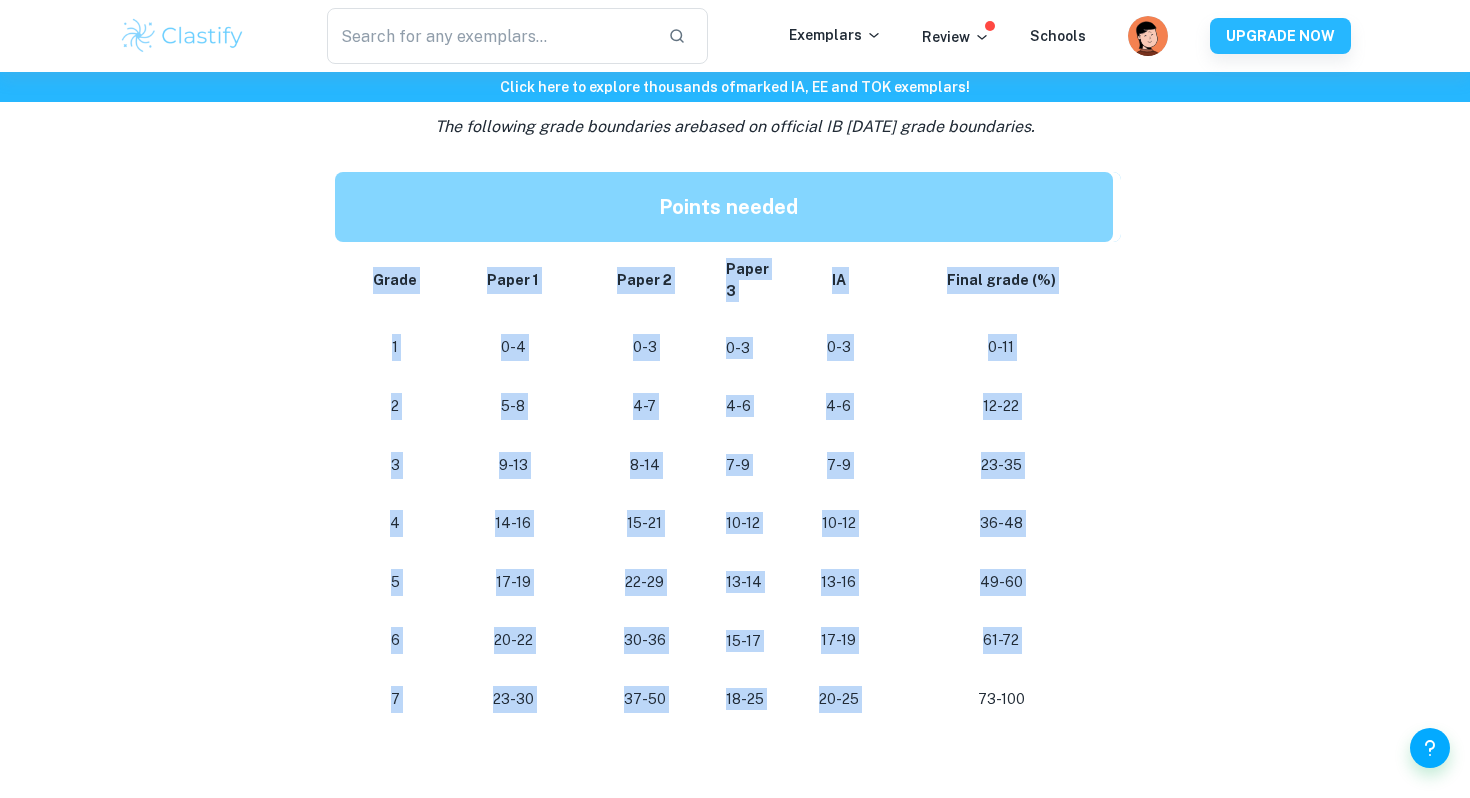 drag, startPoint x: 360, startPoint y: 273, endPoint x: 920, endPoint y: 671, distance: 687.02545 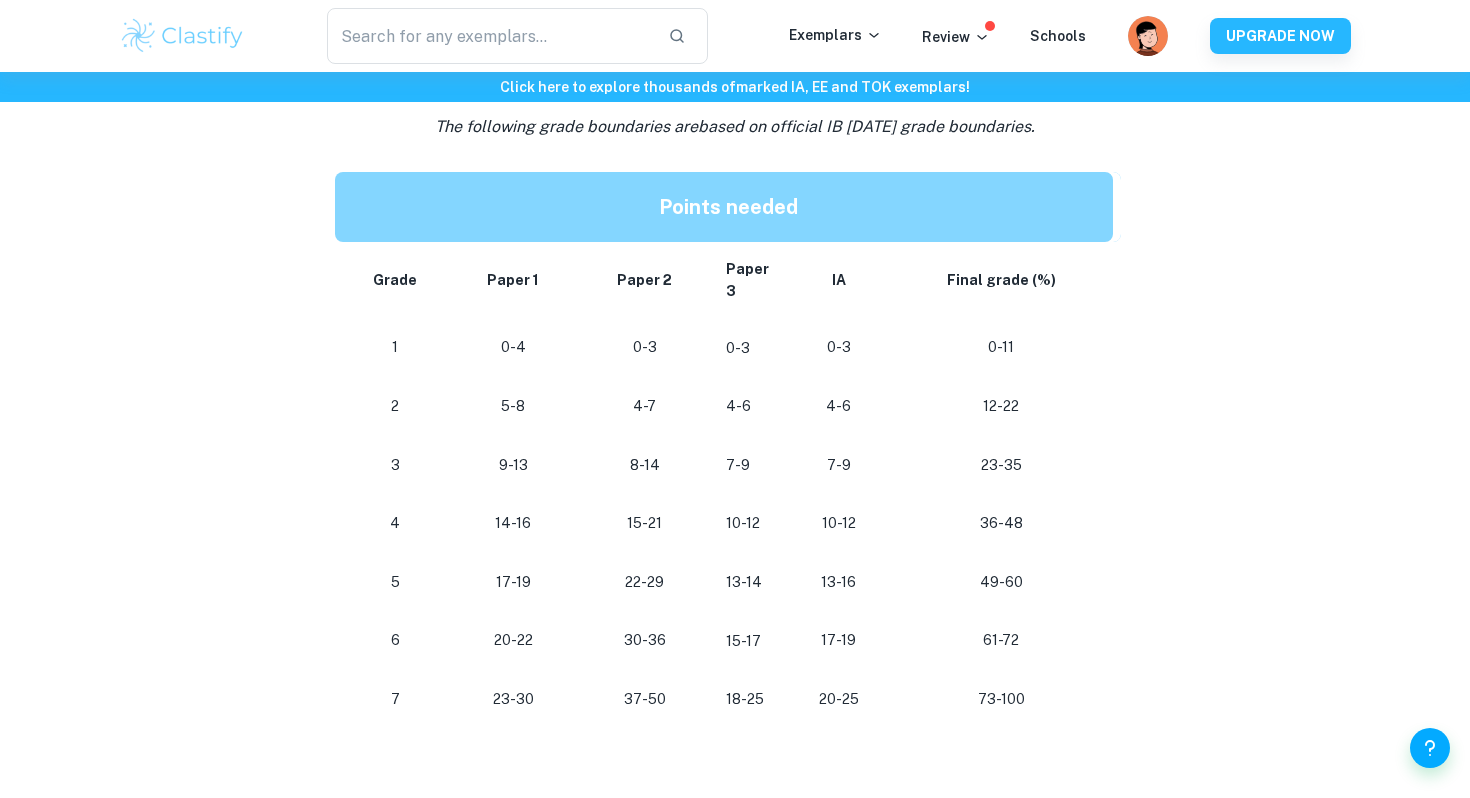 click on "IB Business Management Grade Boundaries By  Roxanne • January 27, 2024 Get feedback on your  Business and Management IA Marked only by official IB examiners Learn more Are you looking for the IB Business grade boundaries to plan how you can get the best possible grade? Look no further, as this post is here to help with that! Keep in mind that these values change each year and are only an indicator of the approximate marks you would need for a certain grade, but feel free to use the below values to plan your studying!     IB Business Management HL Grade Boundaries   The following grade boundaries are  based on official IB May 2024 grade boundaries.   Points needed Grade Paper 1 Paper 2 Paper 3 IA Final grade (%) 1 0-4 0-3 0-3 0-3 0-11 2 5-8 4-7 4-6 4-6 12-22 3 9-13 8-14 7-9 7-9 23-35 4 14-16 15-21 10-12 10-12 36-48 5 17-19 22-29 13-14 13-16 49-60 6 20-22 30-36 15-17 17-19 61-72 7 23-30 37-50 18-25 20-25 73-100     IB Business Management SL Grade Boundaries   The following grade boundaries are    IA 1" at bounding box center [735, 540] 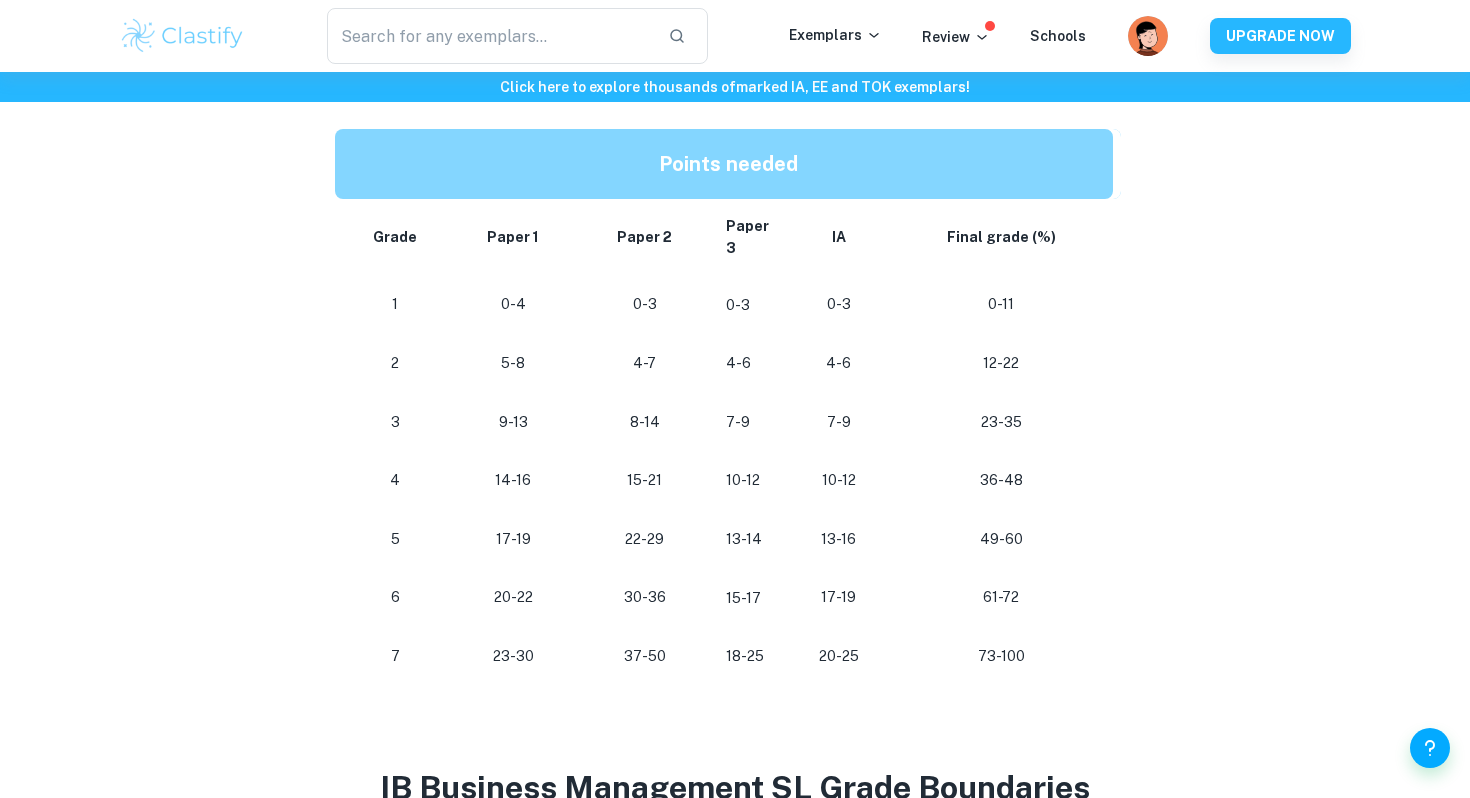 scroll, scrollTop: 1011, scrollLeft: 0, axis: vertical 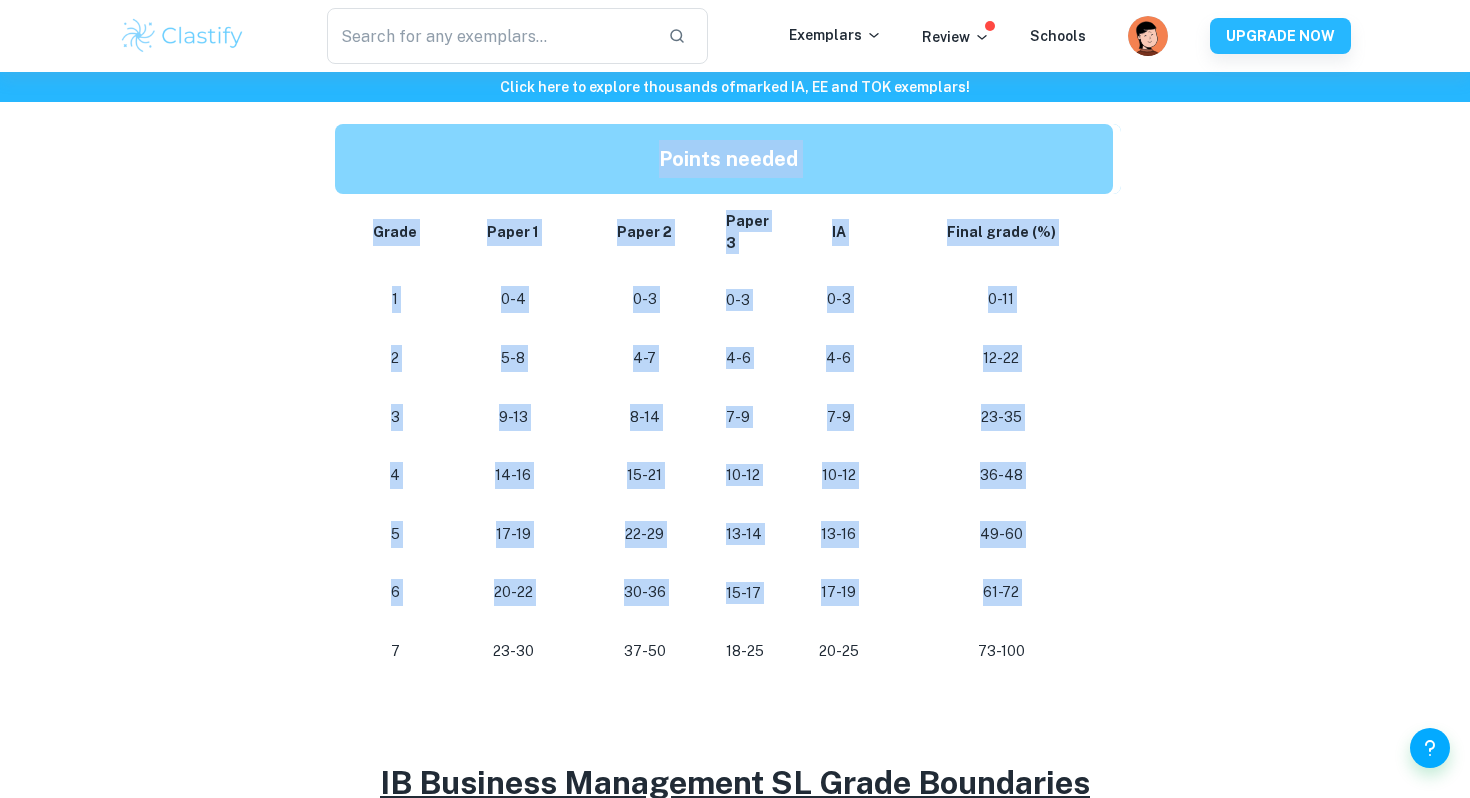 drag, startPoint x: 358, startPoint y: 659, endPoint x: 1185, endPoint y: 640, distance: 827.2182 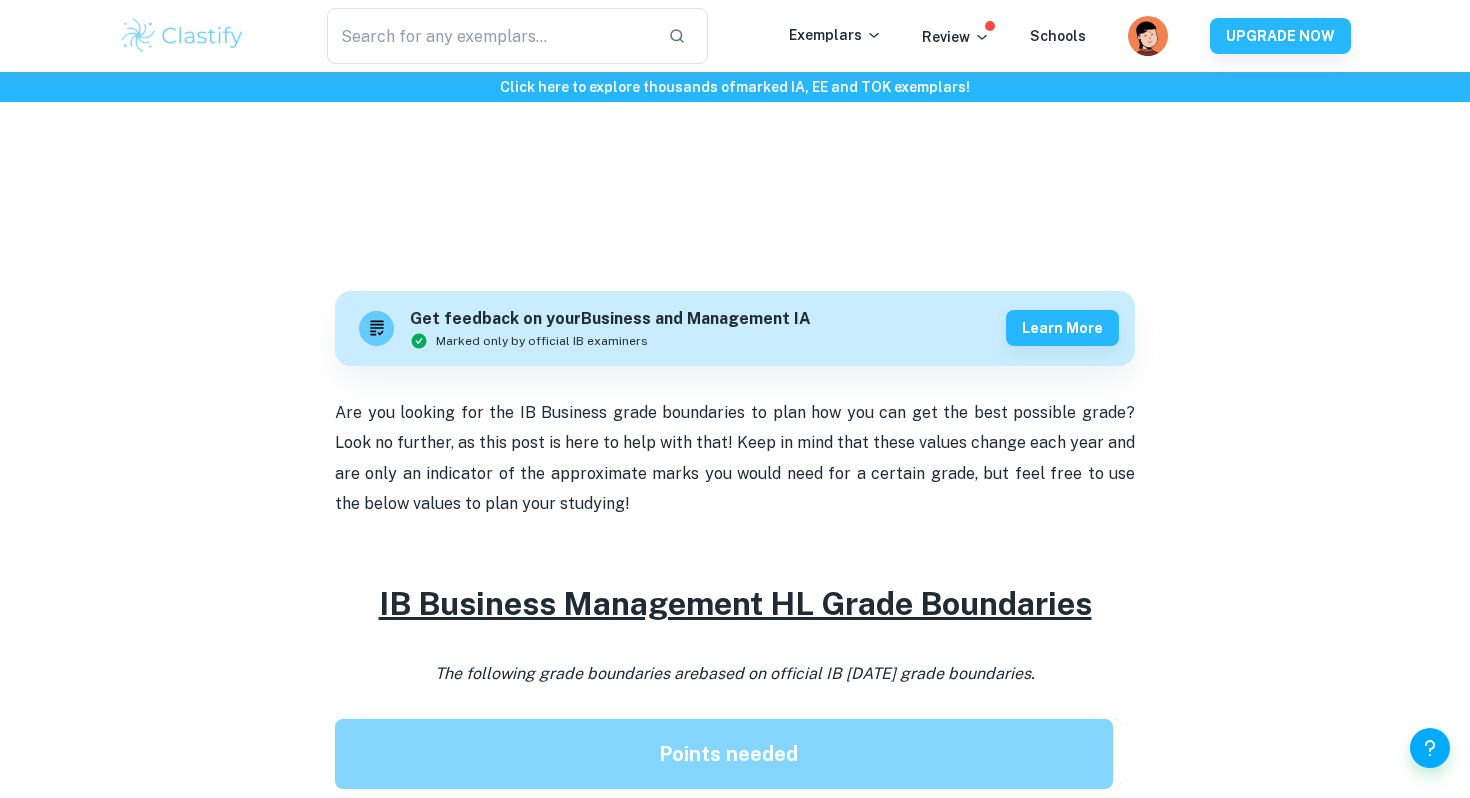 scroll, scrollTop: 0, scrollLeft: 0, axis: both 